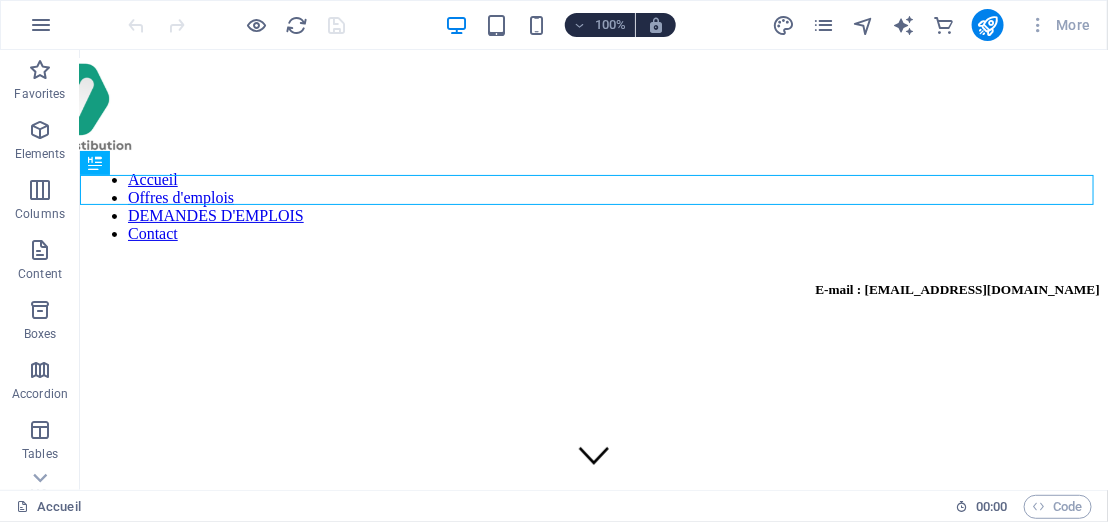 scroll, scrollTop: 0, scrollLeft: 0, axis: both 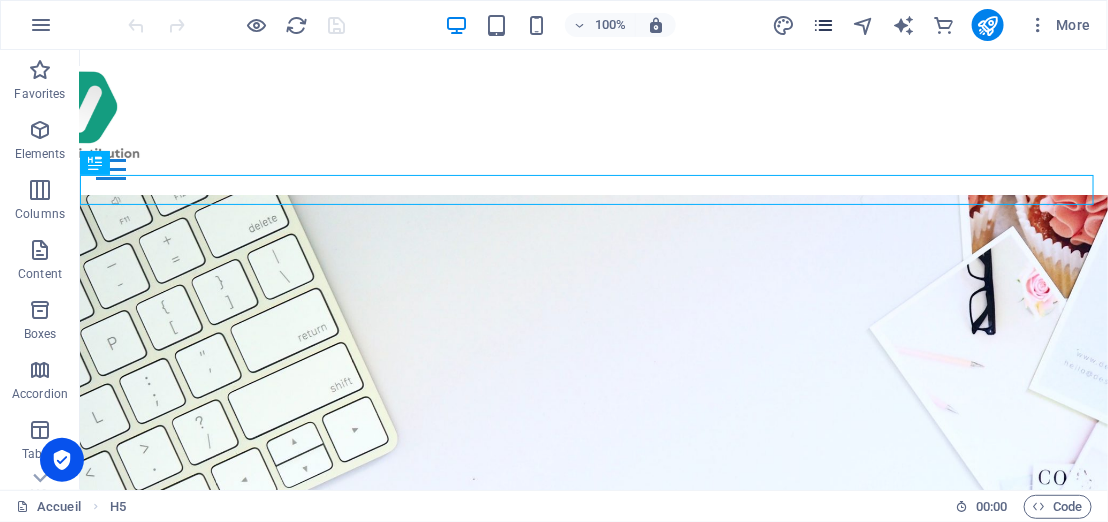 click at bounding box center (823, 25) 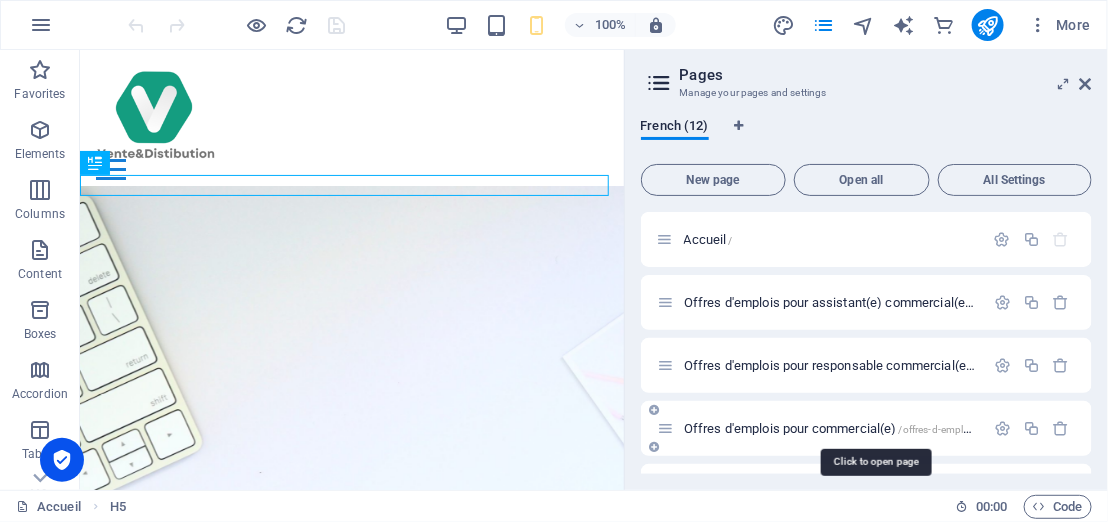 click on "Offres d'emplois pour commercial(e) /offres-d-emplois-pour-commercial-e" at bounding box center [875, 428] 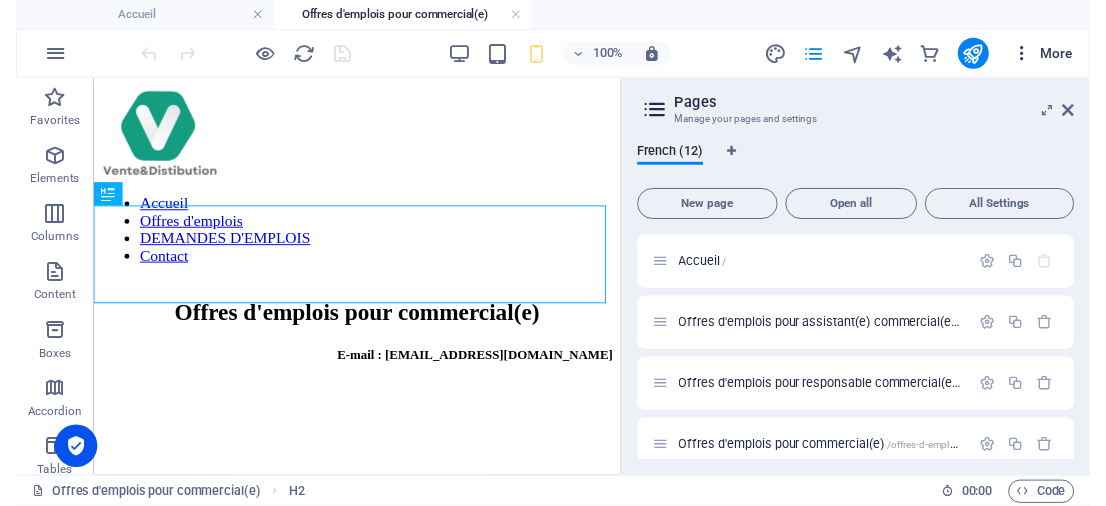 scroll, scrollTop: 0, scrollLeft: 0, axis: both 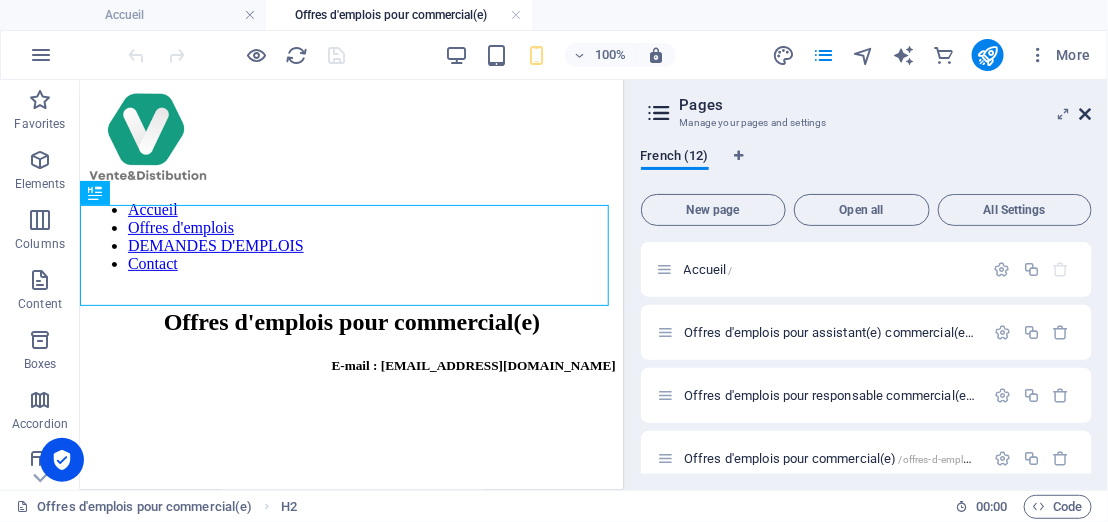 click at bounding box center [1086, 114] 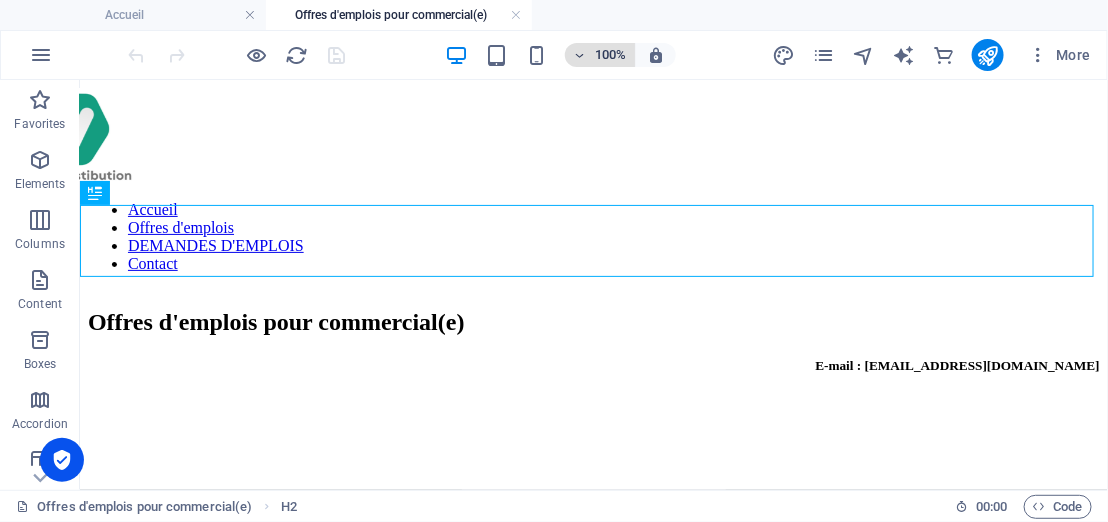 click on "100%" at bounding box center [611, 55] 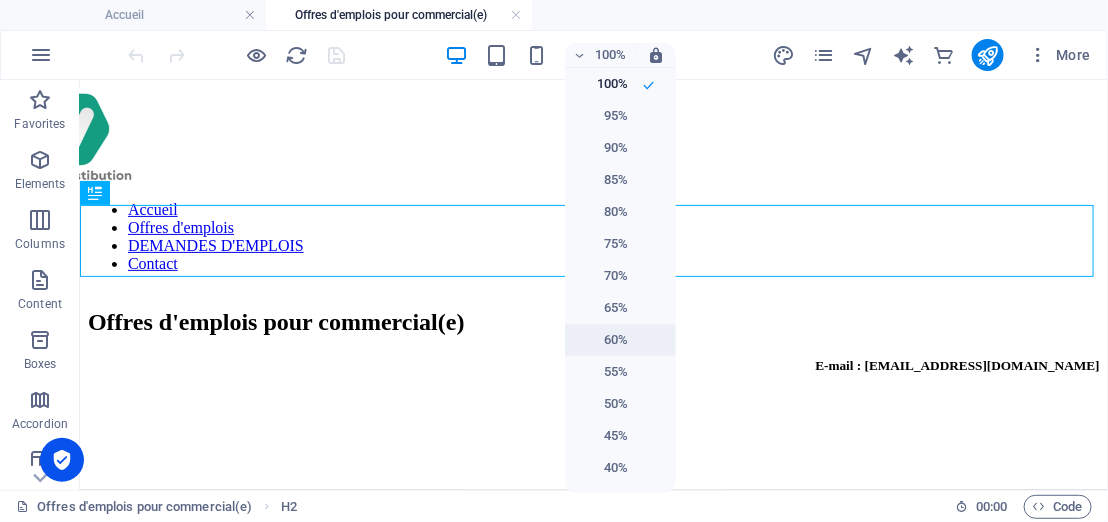 click on "60%" at bounding box center [602, 340] 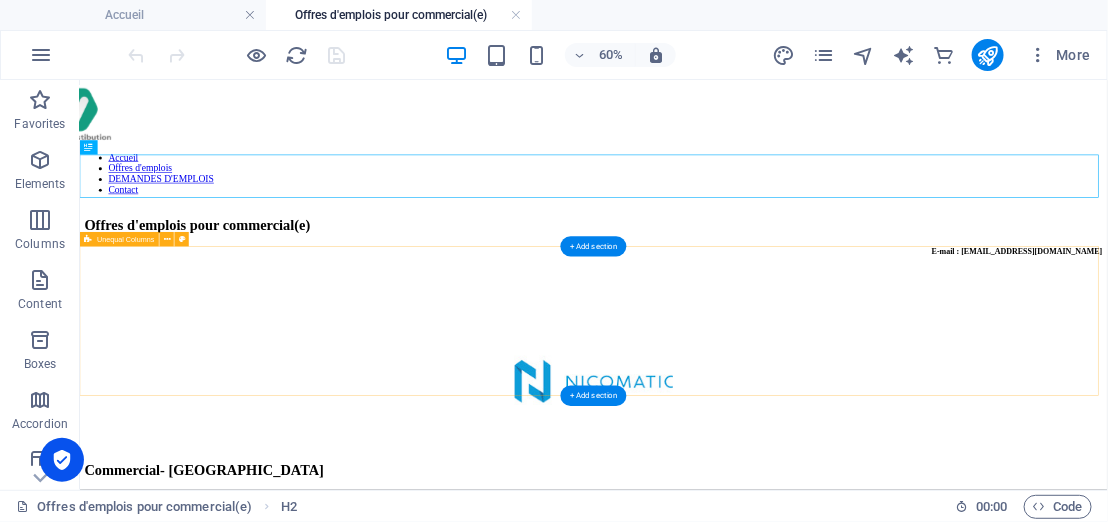 click on "Commercial- [GEOGRAPHIC_DATA] Mois: [DATE] Secteur d'activité : Electronique Niveau d'expérience : NC Niveau d'étude  : NC Email: [EMAIL_ADDRESS][DOMAIN_NAME]" at bounding box center (935, 660) 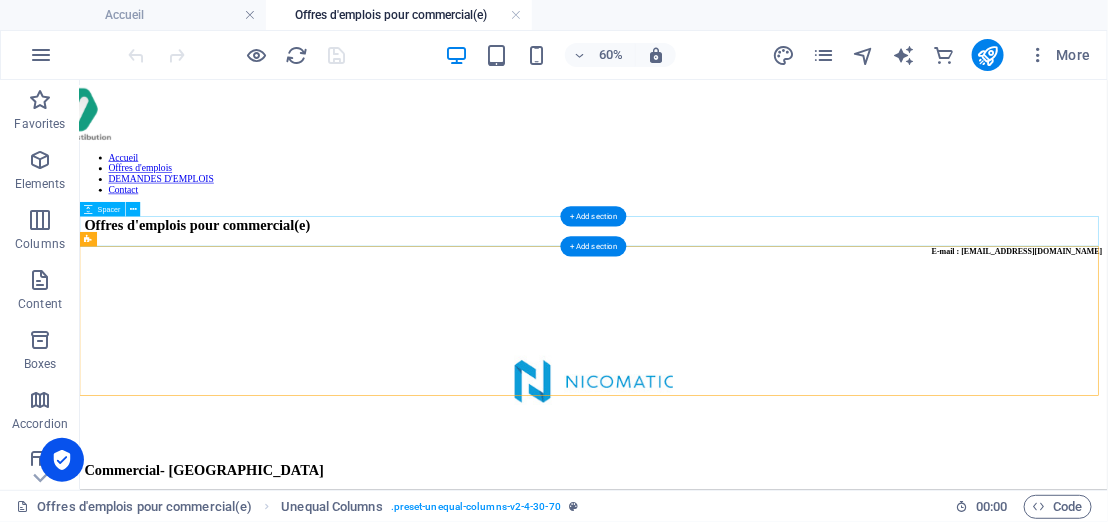 click at bounding box center [935, 421] 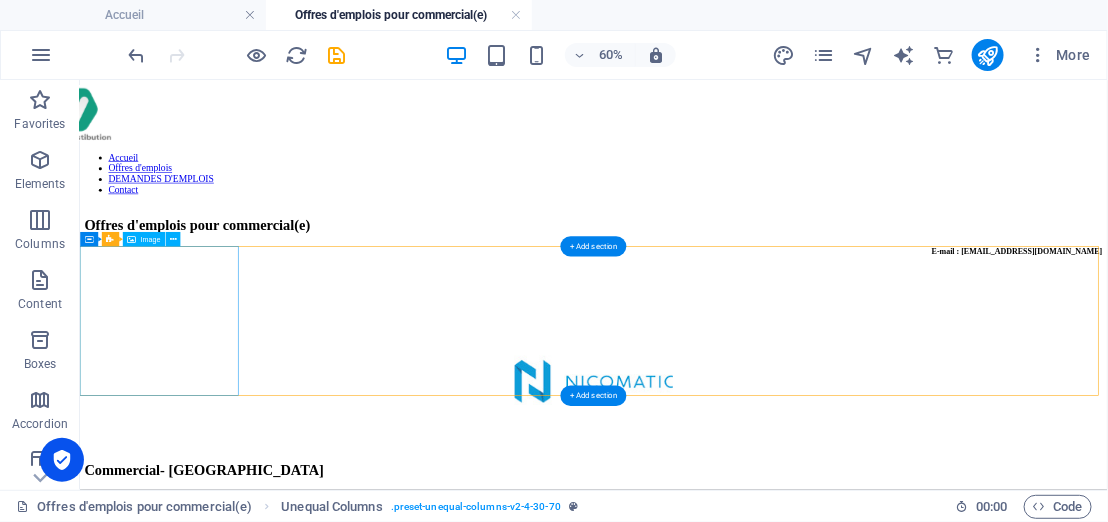 click at bounding box center (935, 572) 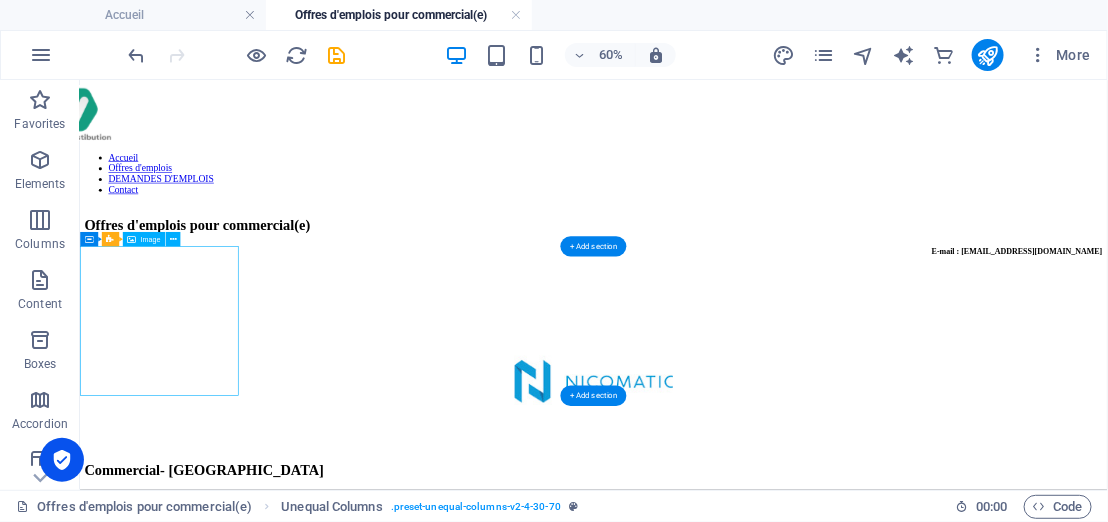 click at bounding box center [935, 572] 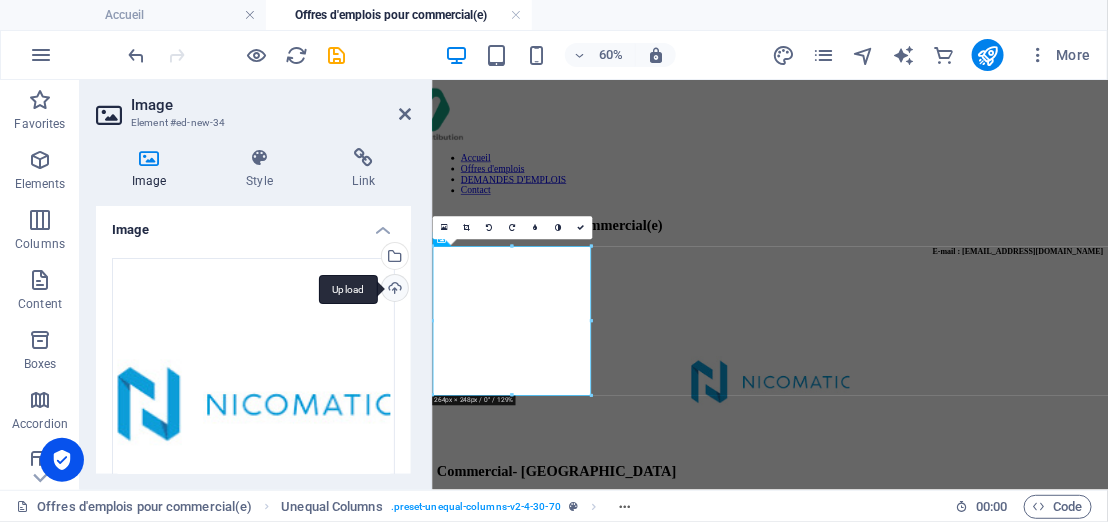 click on "Upload" at bounding box center (393, 290) 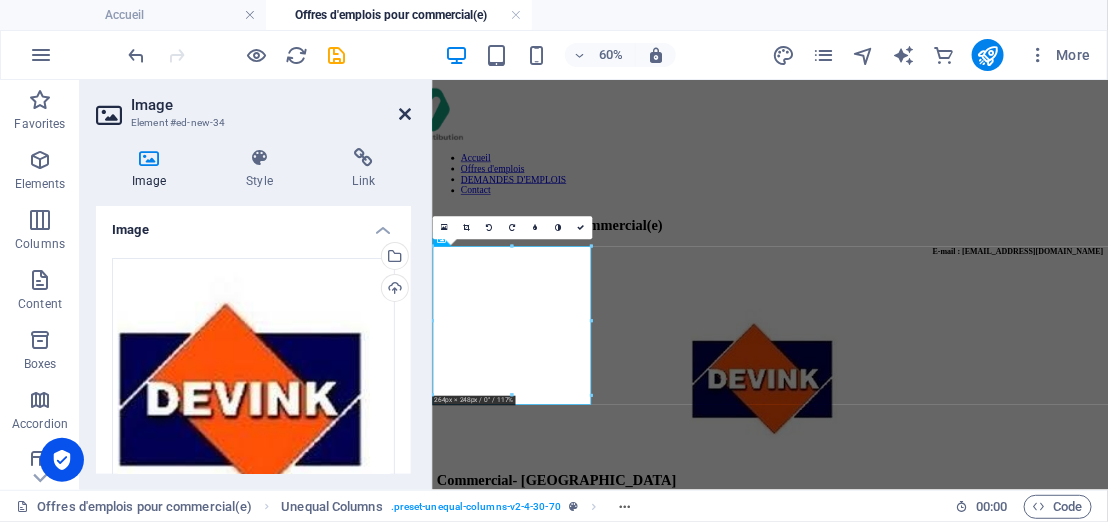 click at bounding box center [405, 114] 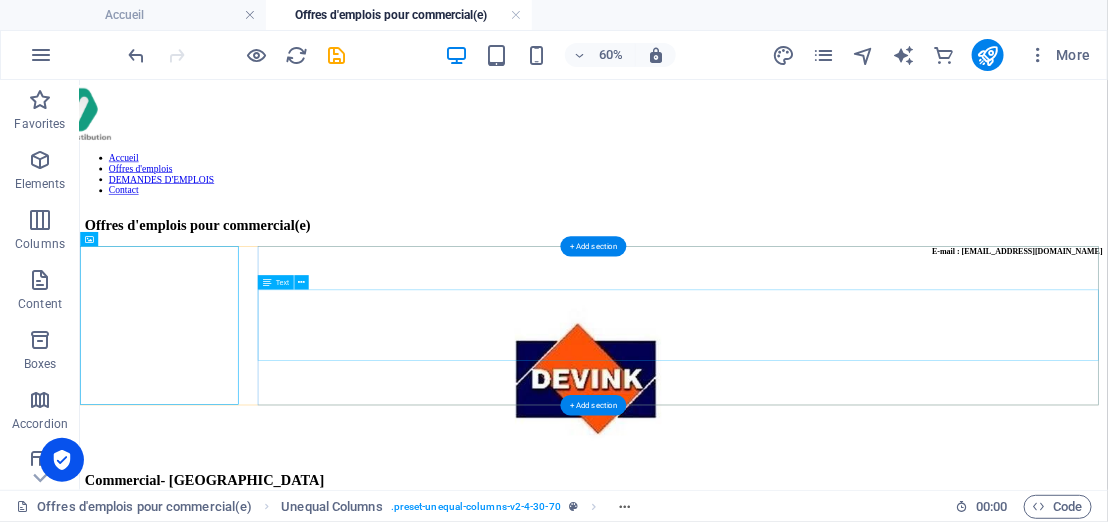 click on "Mois: [DATE] Secteur d'activité : Electronique Niveau d'expérience : NC Niveau d'étude  : NC Email: [EMAIL_ADDRESS][DOMAIN_NAME]" at bounding box center (935, 835) 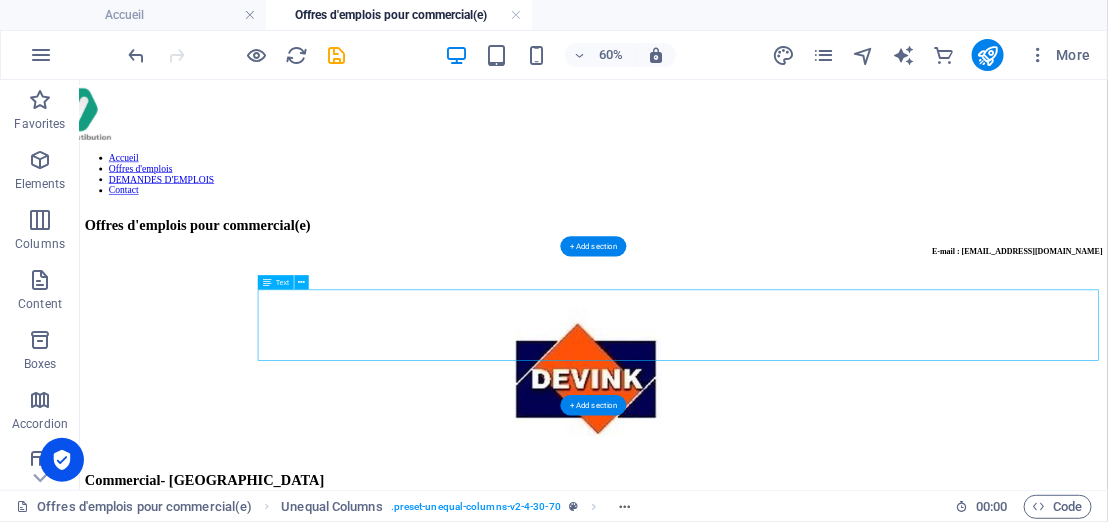 click on "Mois: [DATE] Secteur d'activité : Electronique Niveau d'expérience : NC Niveau d'étude  : NC Email: [EMAIL_ADDRESS][DOMAIN_NAME]" at bounding box center [935, 835] 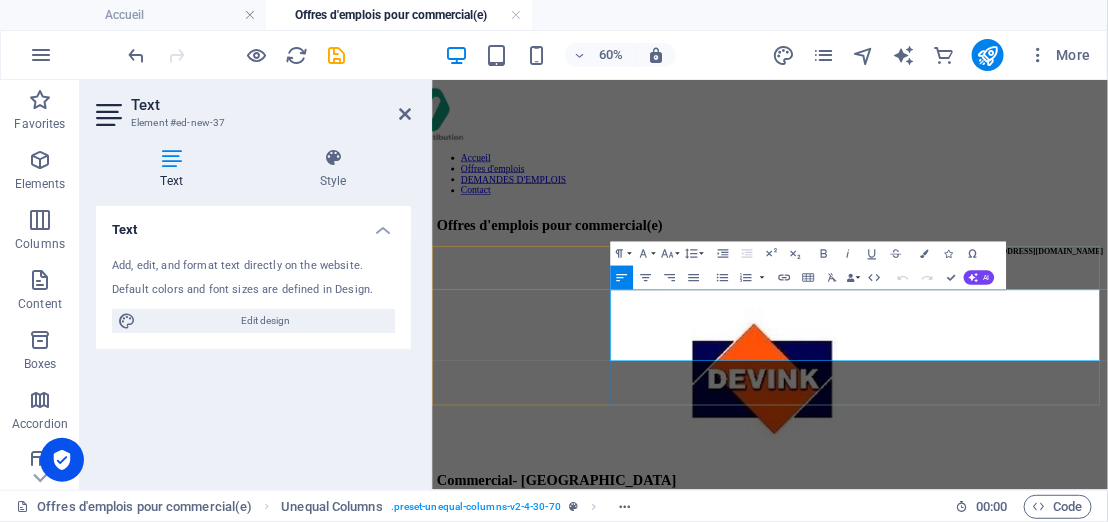 drag, startPoint x: 967, startPoint y: 469, endPoint x: 871, endPoint y: 461, distance: 96.332756 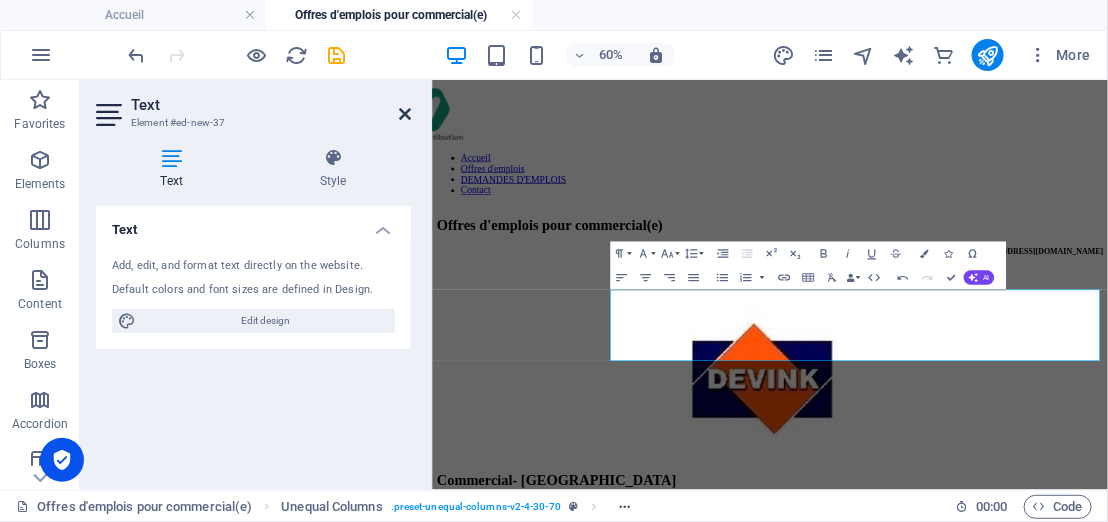 click at bounding box center [405, 114] 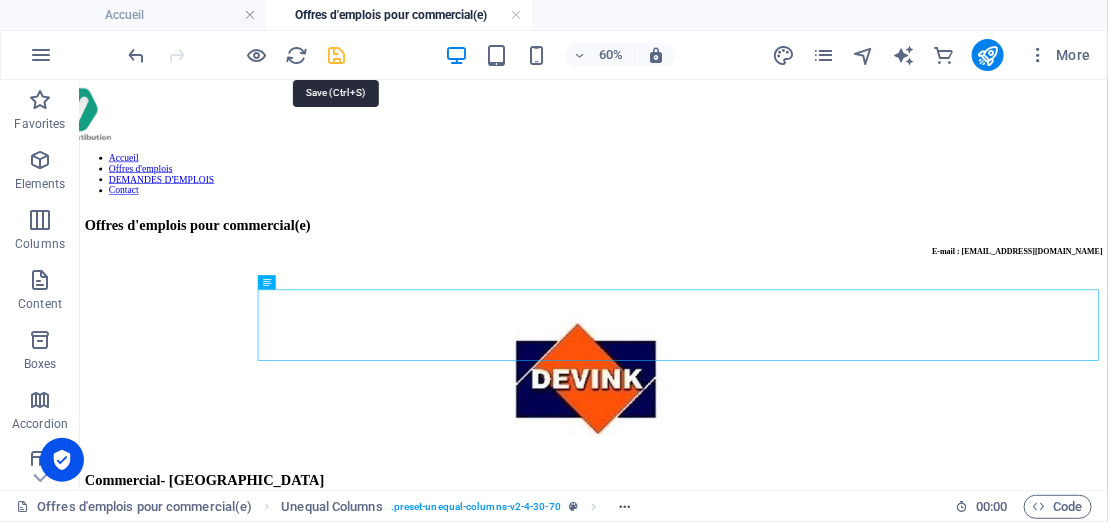 click at bounding box center [337, 55] 